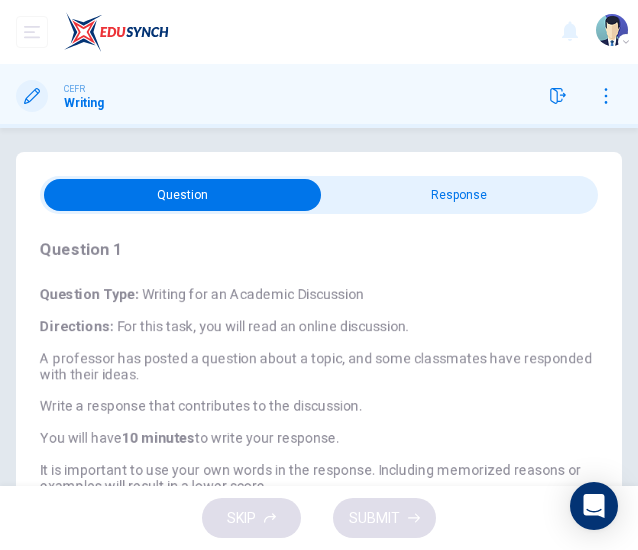 scroll, scrollTop: 0, scrollLeft: 0, axis: both 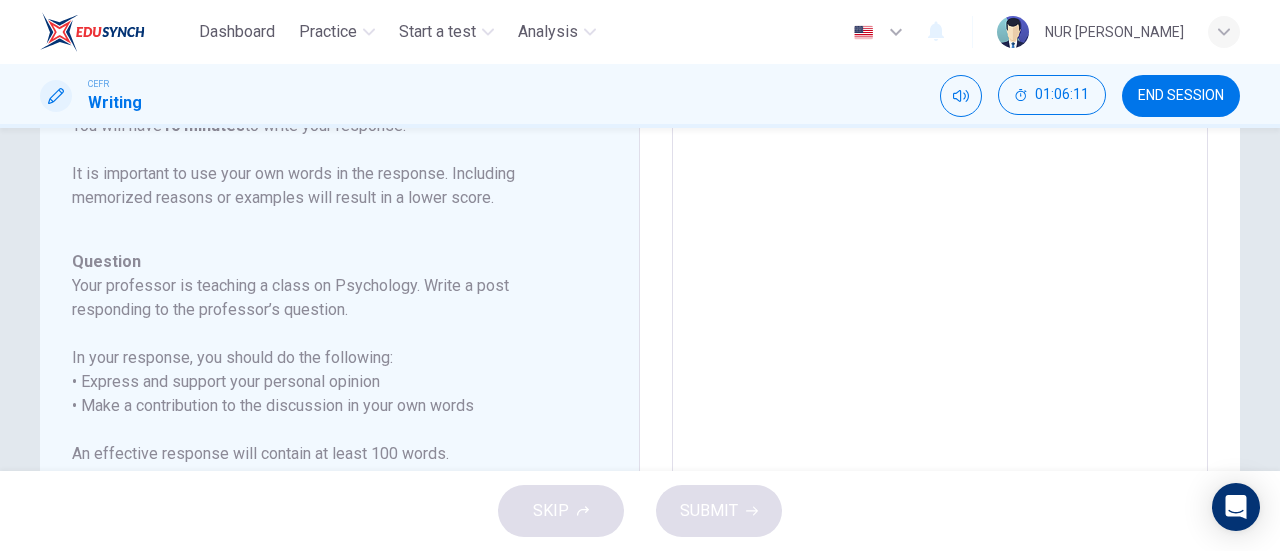click at bounding box center [940, 190] 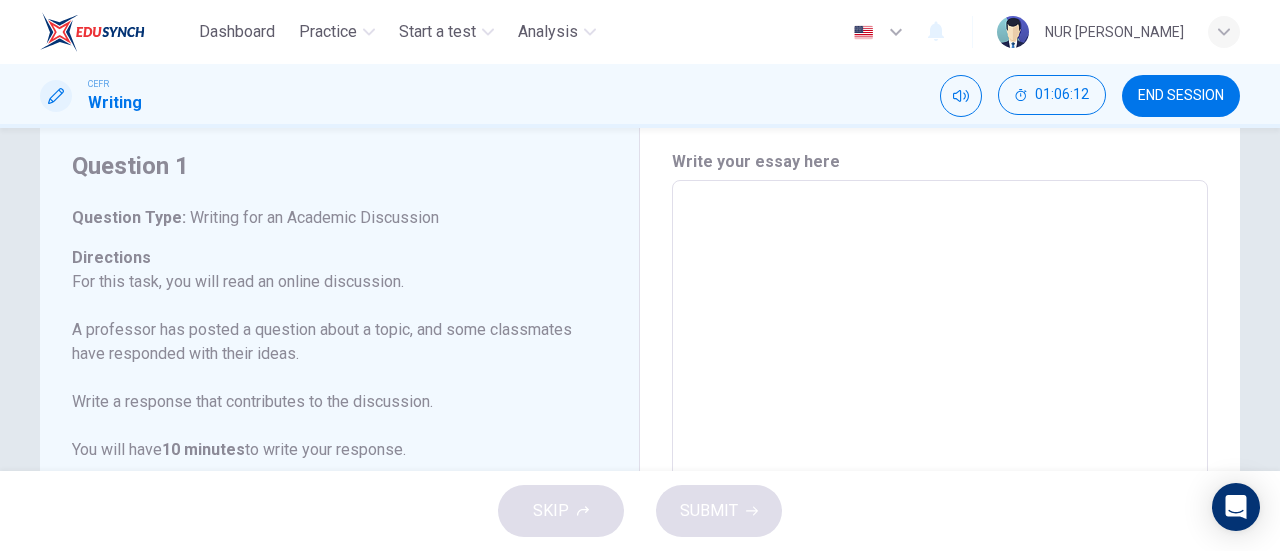 scroll, scrollTop: 0, scrollLeft: 0, axis: both 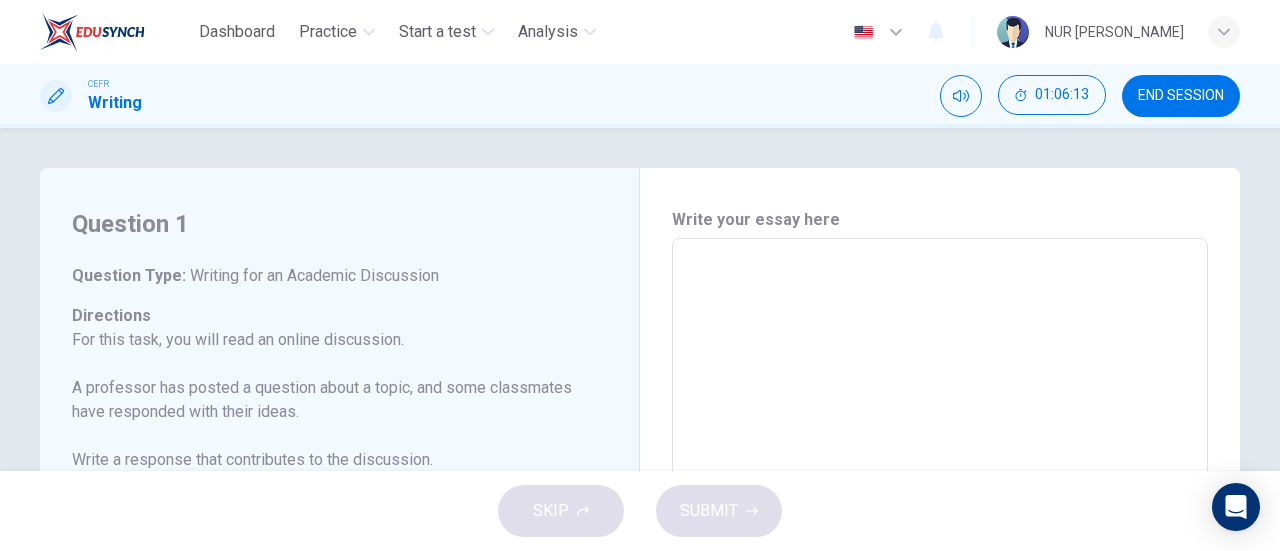 paste on "g" 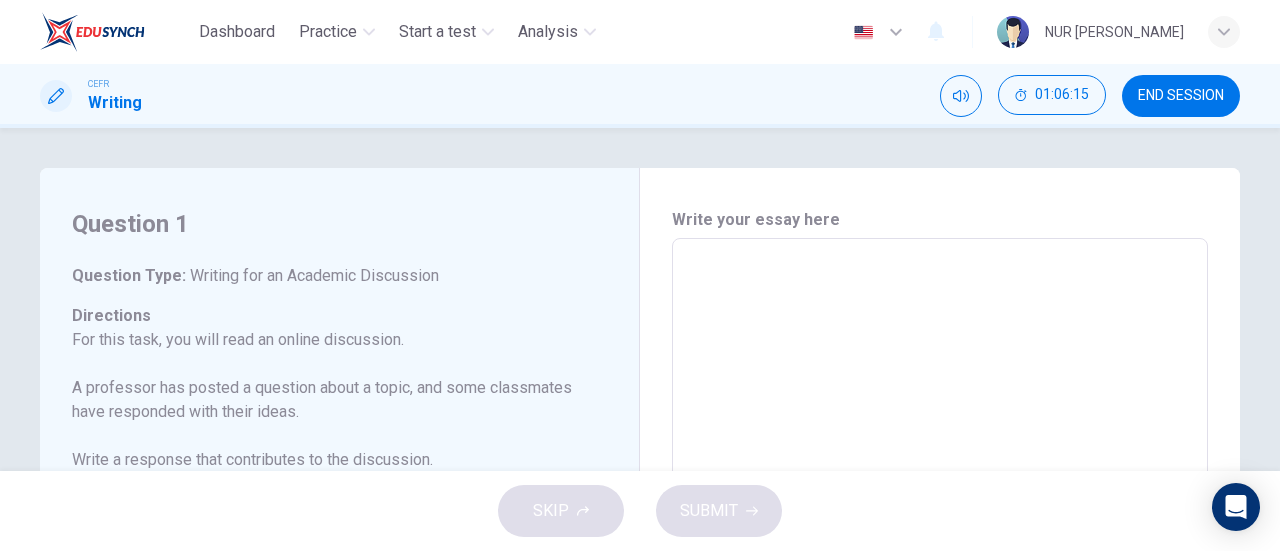 type on "g" 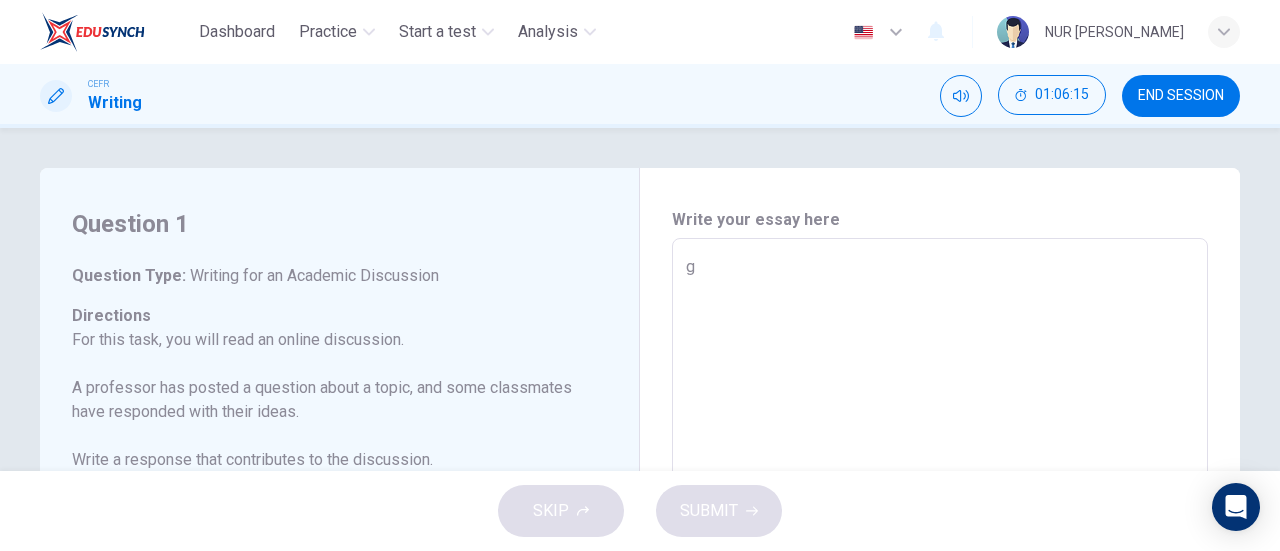 type on "gh" 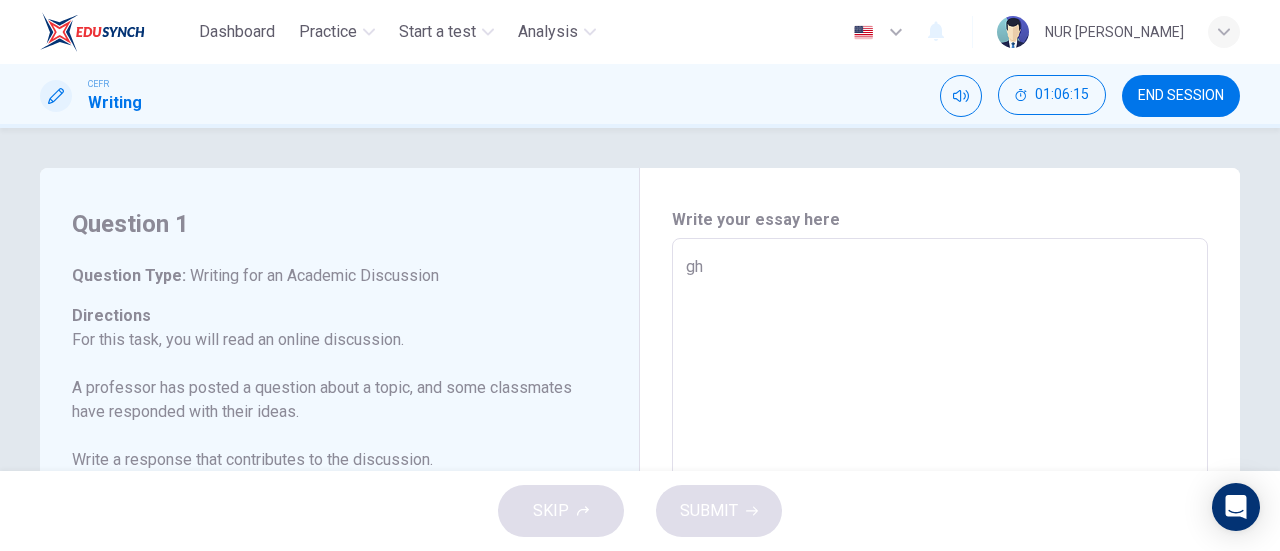 type on "x" 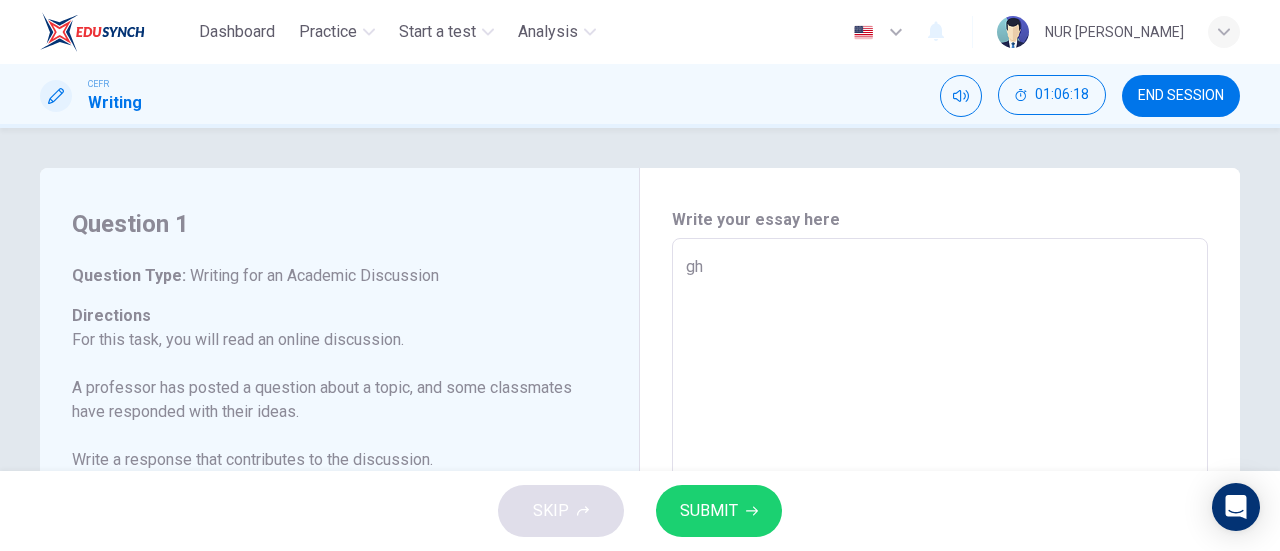 type on "gh" 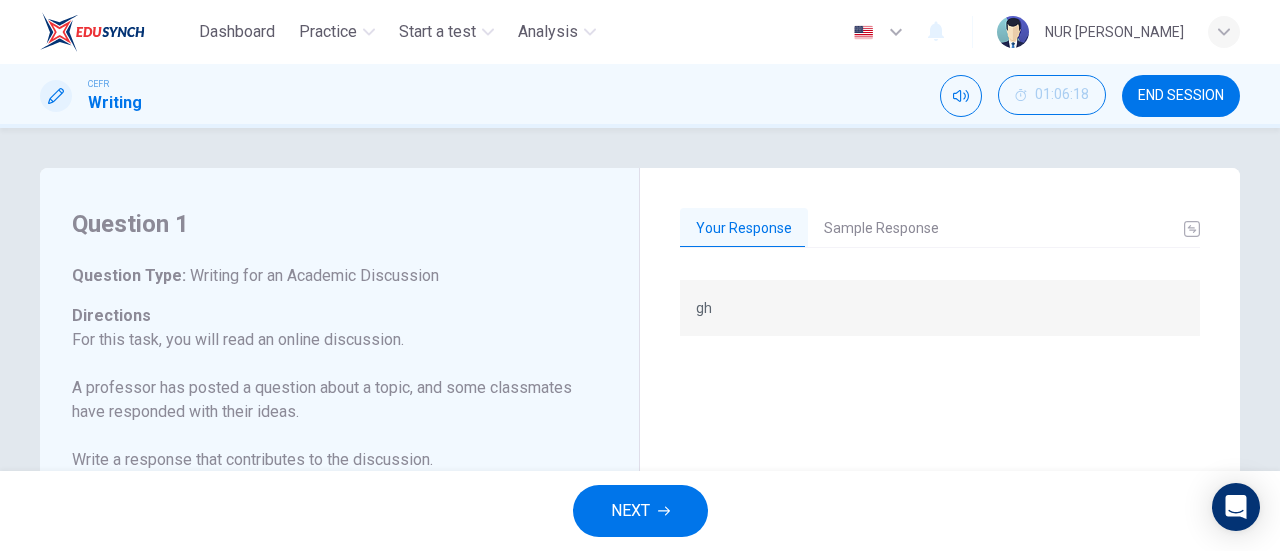 click on "Sample Response" at bounding box center [881, 229] 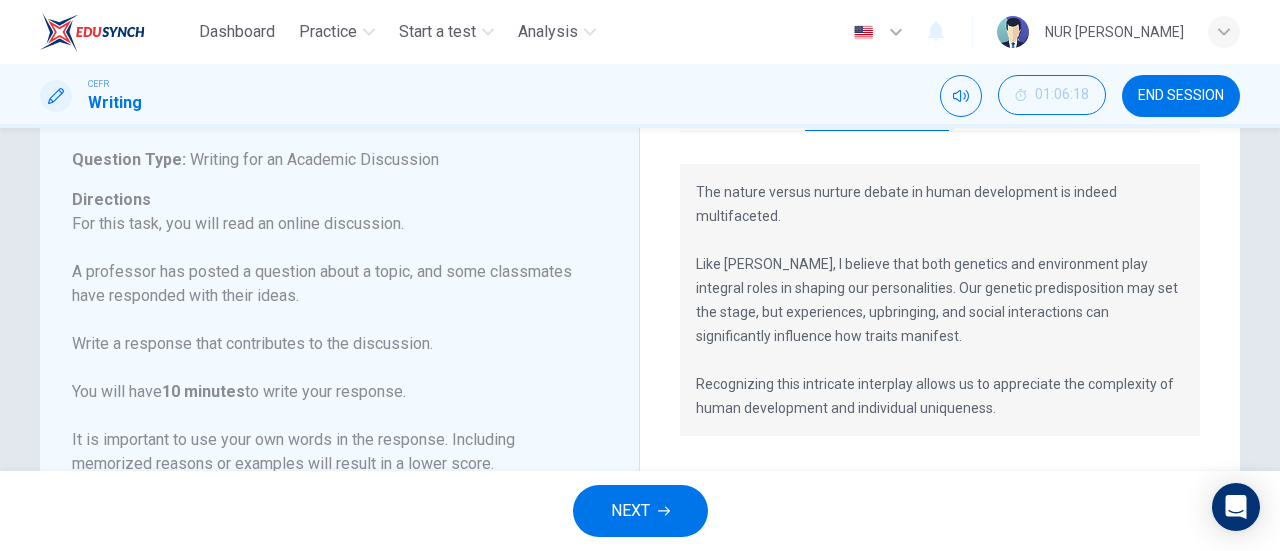 scroll, scrollTop: 106, scrollLeft: 0, axis: vertical 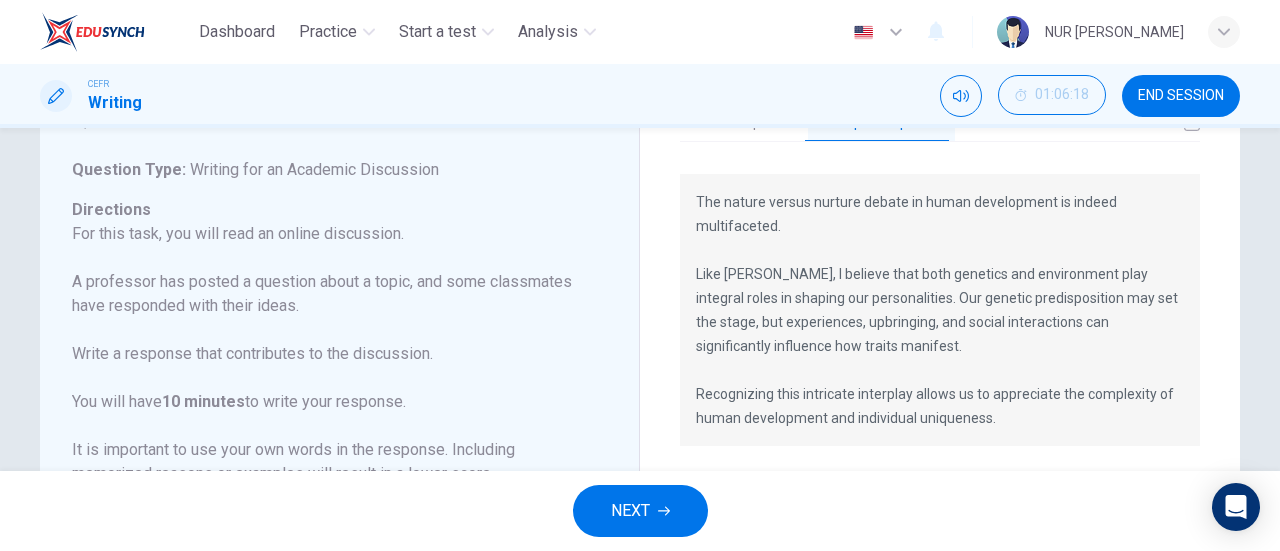 drag, startPoint x: 847, startPoint y: 267, endPoint x: 932, endPoint y: 288, distance: 87.555695 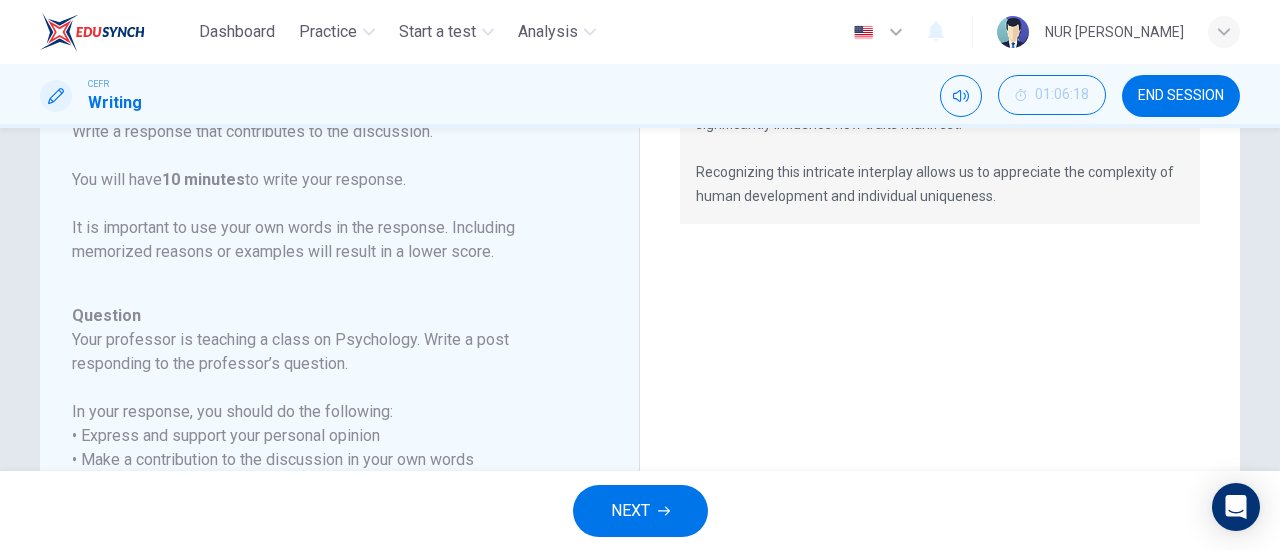 scroll, scrollTop: 328, scrollLeft: 0, axis: vertical 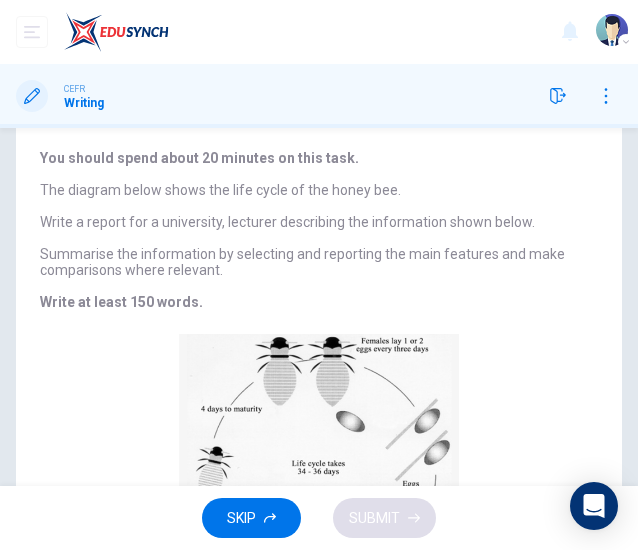 click on "Write at least 150 words." at bounding box center [319, 302] 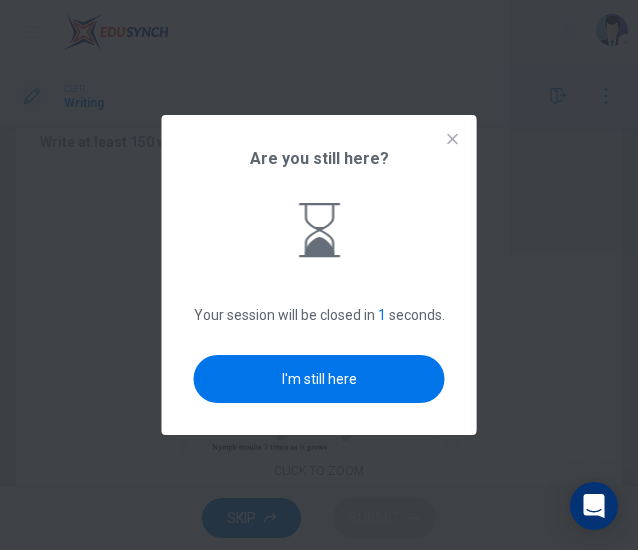 scroll, scrollTop: 0, scrollLeft: 0, axis: both 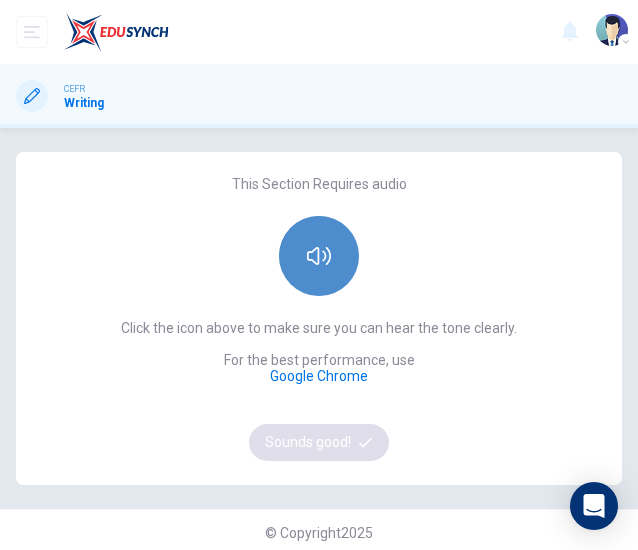 click 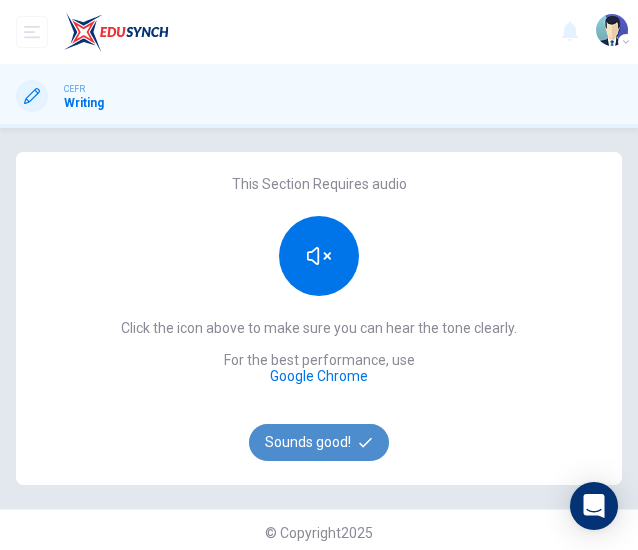 click on "Sounds good!" at bounding box center [319, 442] 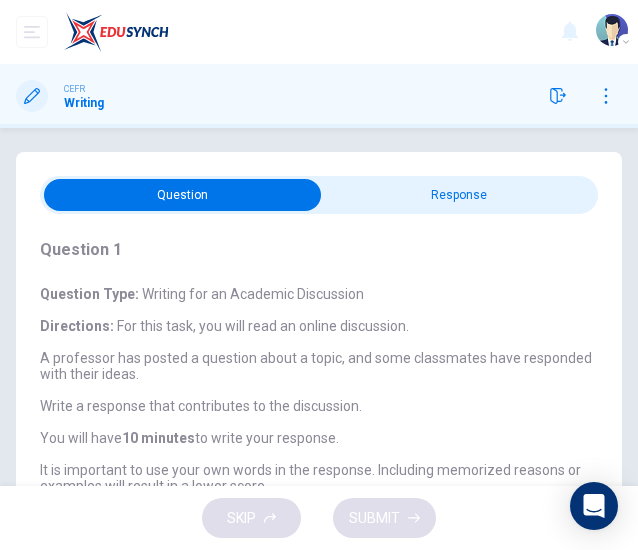click at bounding box center (182, 195) 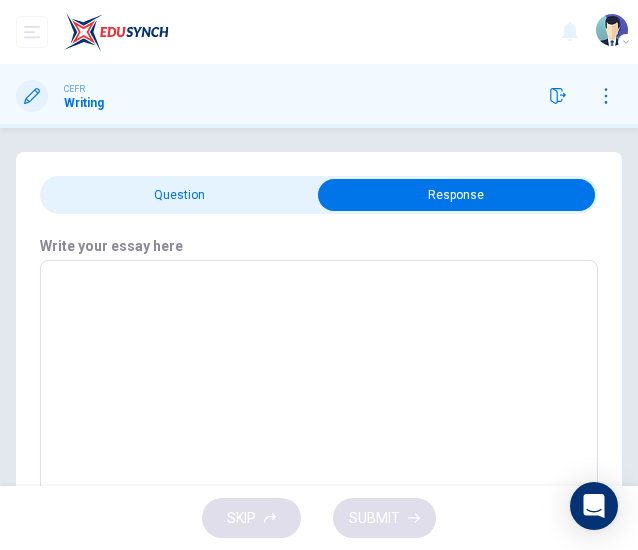 click at bounding box center [319, 195] 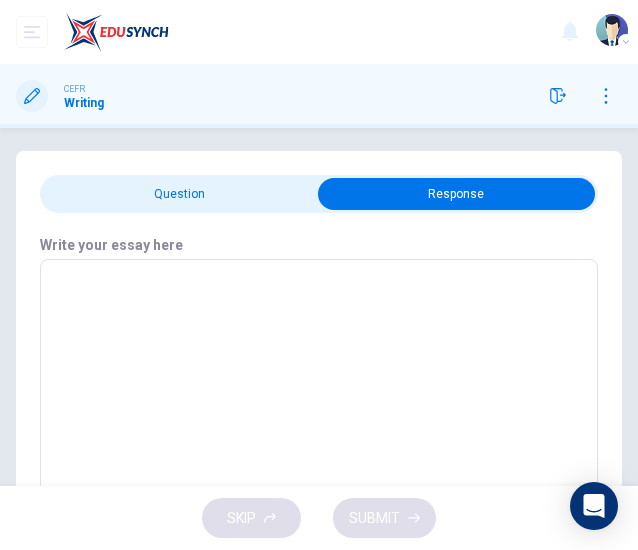 scroll, scrollTop: 0, scrollLeft: 0, axis: both 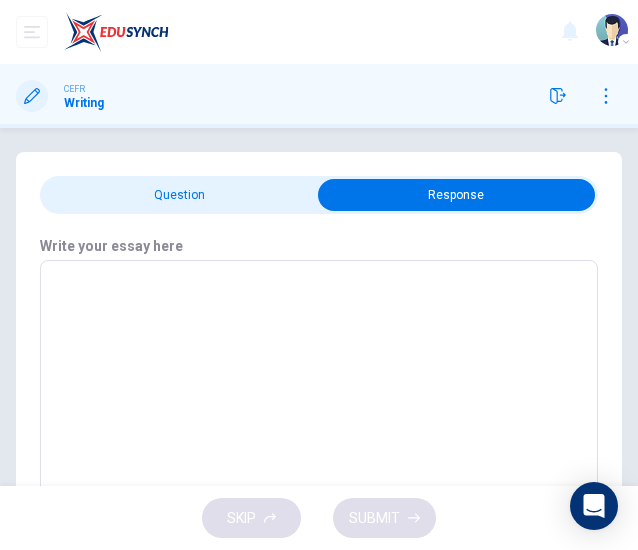 click at bounding box center (456, 195) 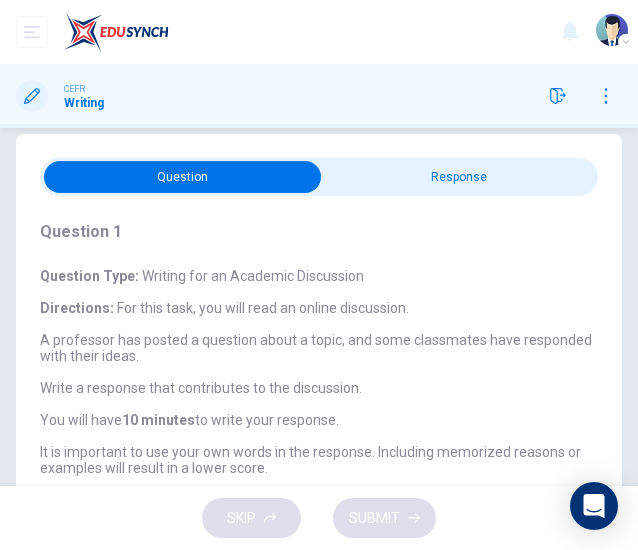 scroll, scrollTop: 0, scrollLeft: 0, axis: both 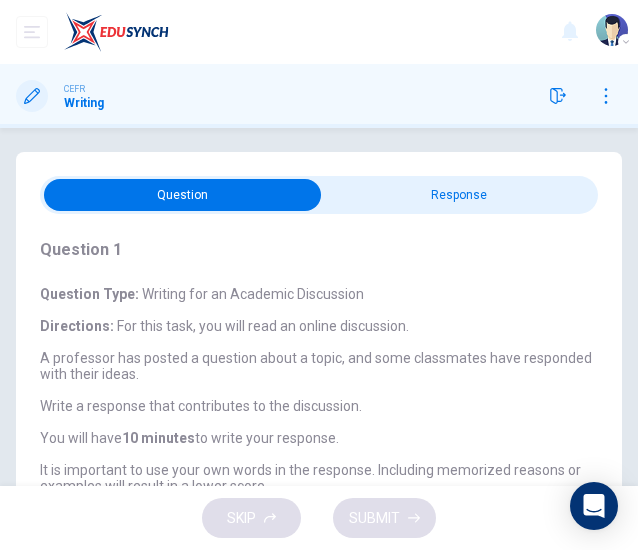 click at bounding box center (182, 195) 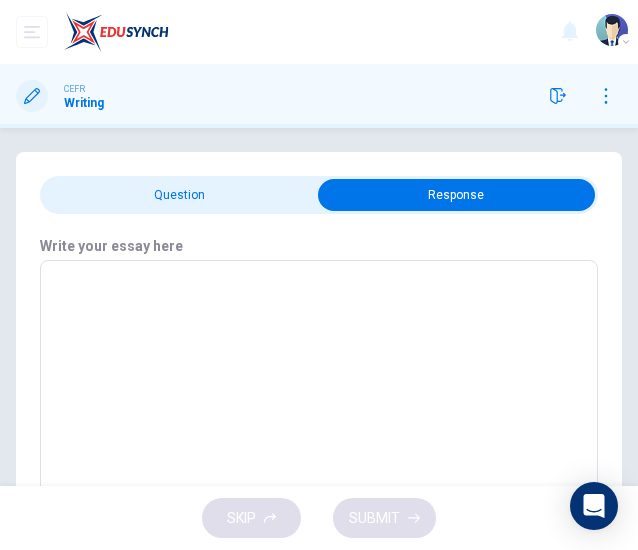 click at bounding box center (319, 410) 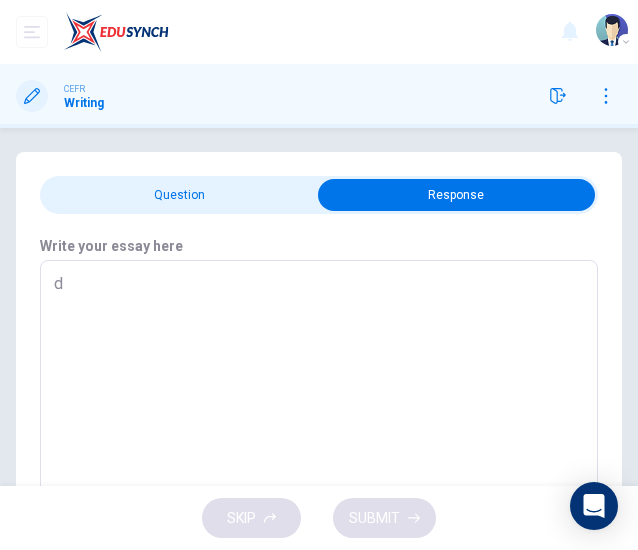 type on "x" 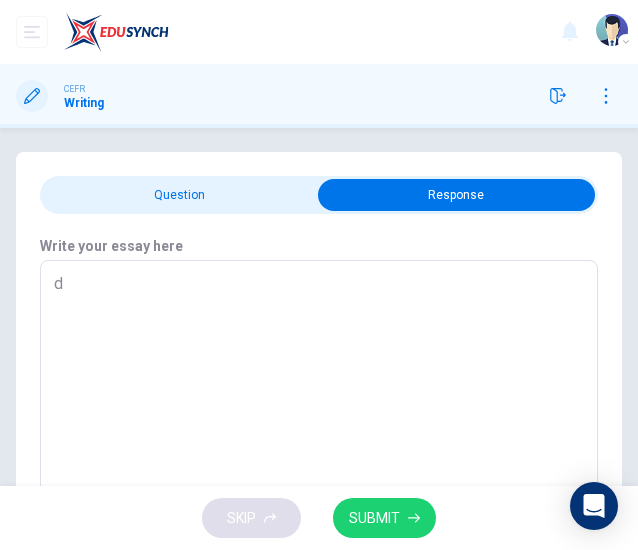 type on "ds" 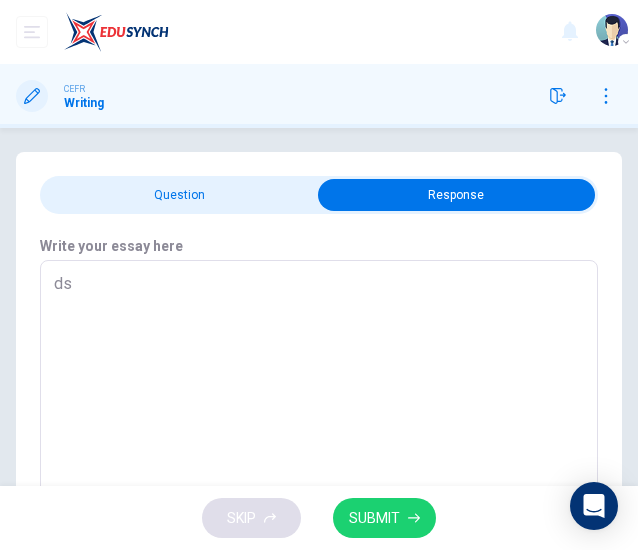 type on "x" 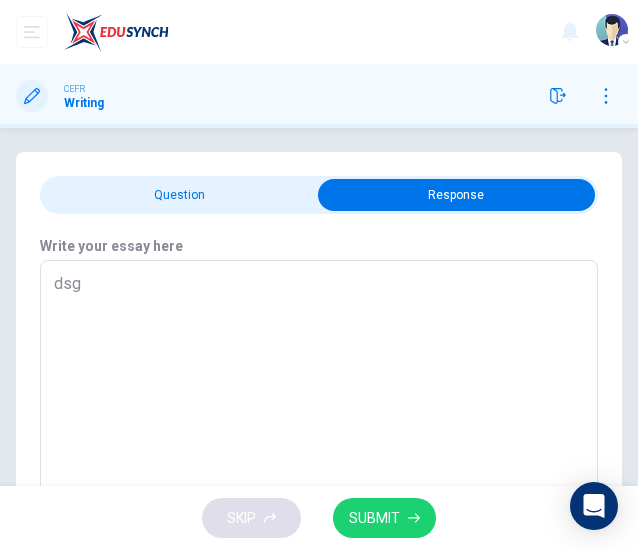 type on "x" 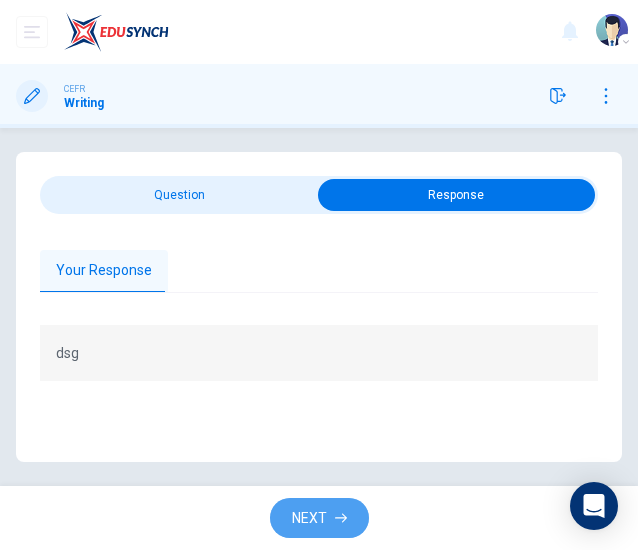 click on "NEXT" at bounding box center [309, 518] 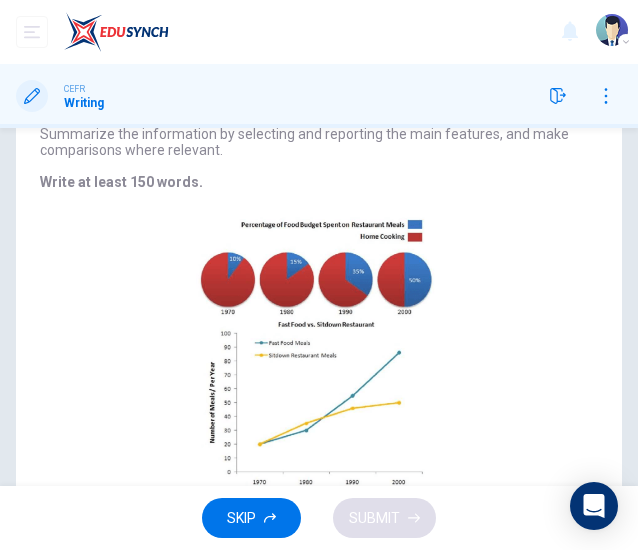 scroll, scrollTop: 272, scrollLeft: 0, axis: vertical 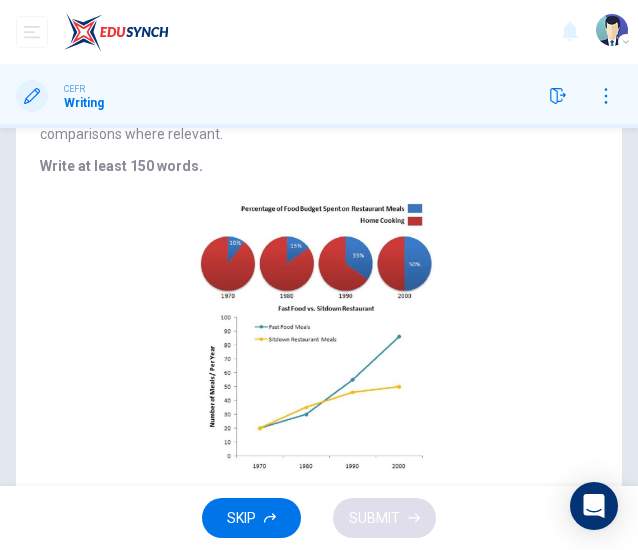 click on "Writing Task 1 You should spend about 20 minutes on this task. The chart below show the percentage of their food budget the average family spent on restaurant meals in different years. The graph shows the number of meals eaten in fast food restaurants and sit-down restaurants. Summarize the information by selecting and reporting the main features, and make comparisons where relevant. Write at least 150 words. CLICK TO ZOOM Click to Zoom" at bounding box center (319, 237) 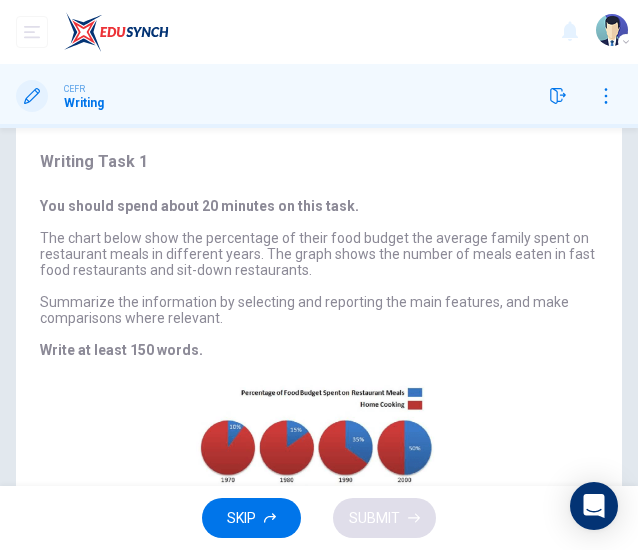scroll, scrollTop: 99, scrollLeft: 0, axis: vertical 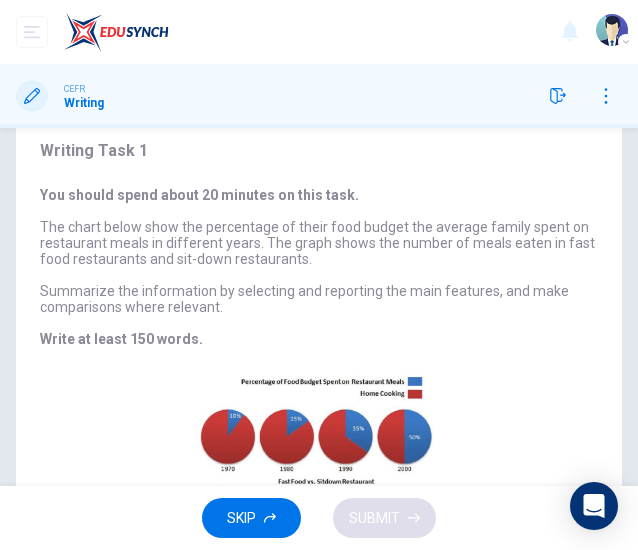 drag, startPoint x: 345, startPoint y: 277, endPoint x: 426, endPoint y: -67, distance: 353.40768 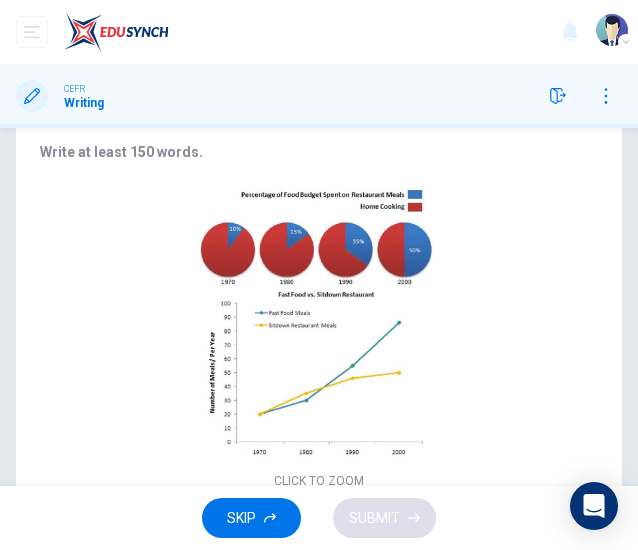 scroll, scrollTop: 283, scrollLeft: 0, axis: vertical 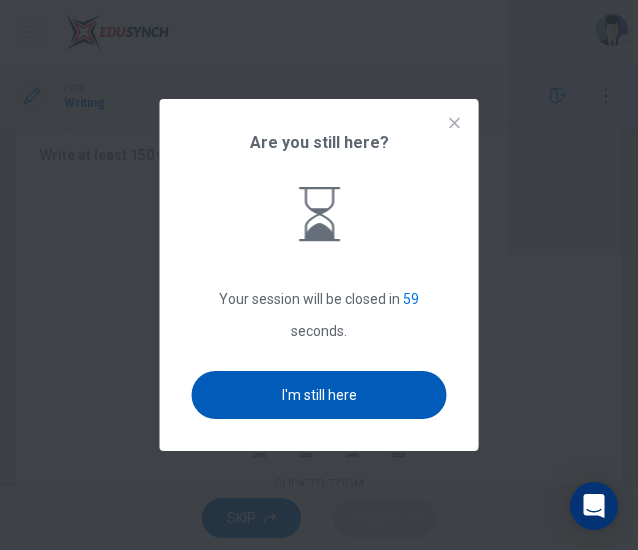 click on "I'm still here" at bounding box center (319, 395) 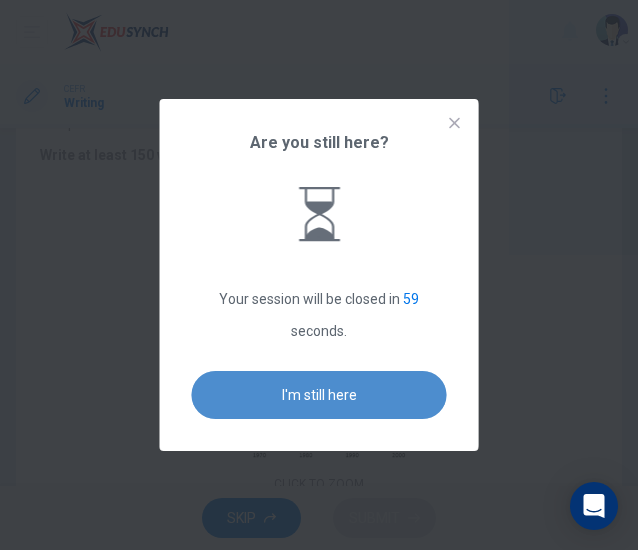 click on "I'm still here" at bounding box center (319, 395) 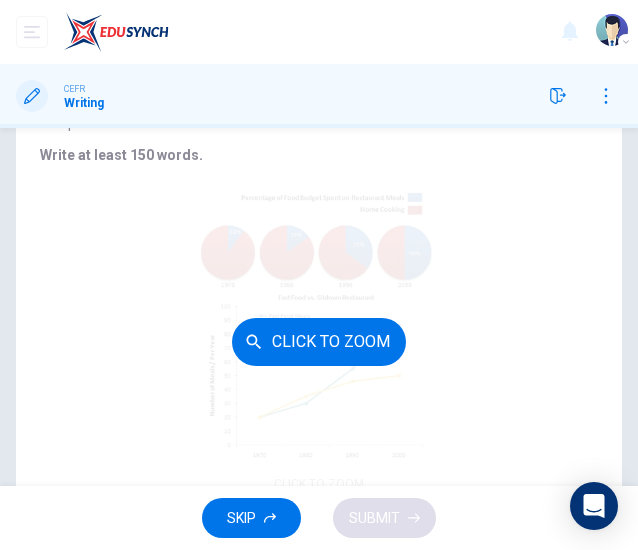click on "Click to Zoom" at bounding box center (319, 342) 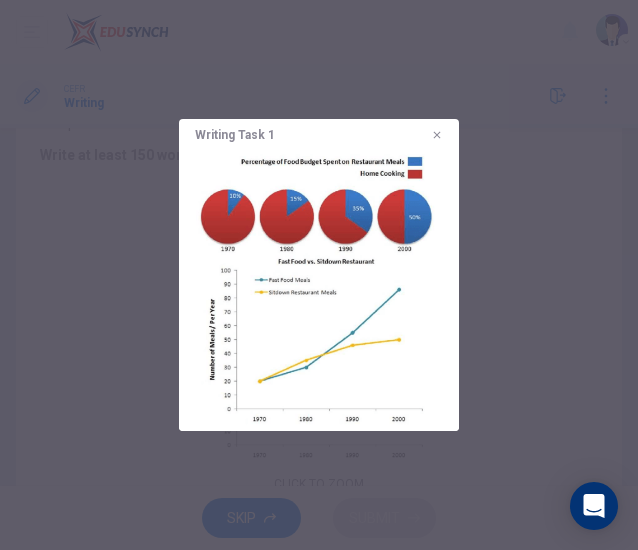 click at bounding box center [319, 275] 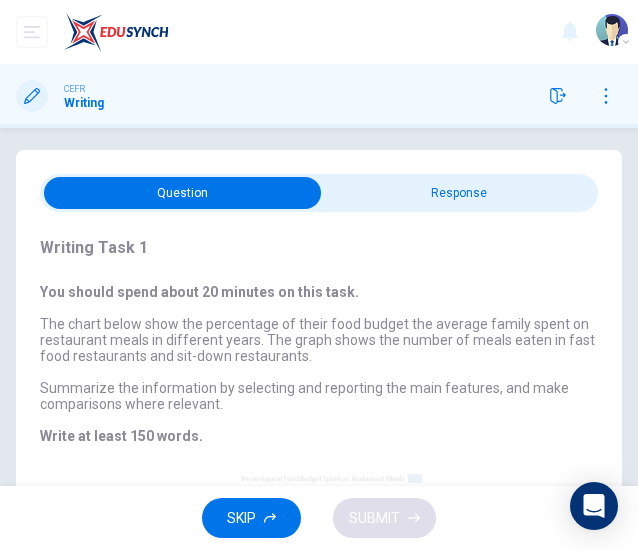 scroll, scrollTop: 0, scrollLeft: 0, axis: both 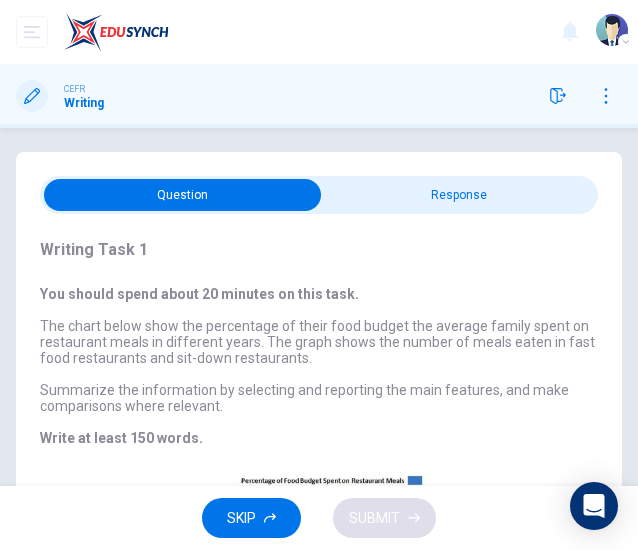 click at bounding box center (182, 195) 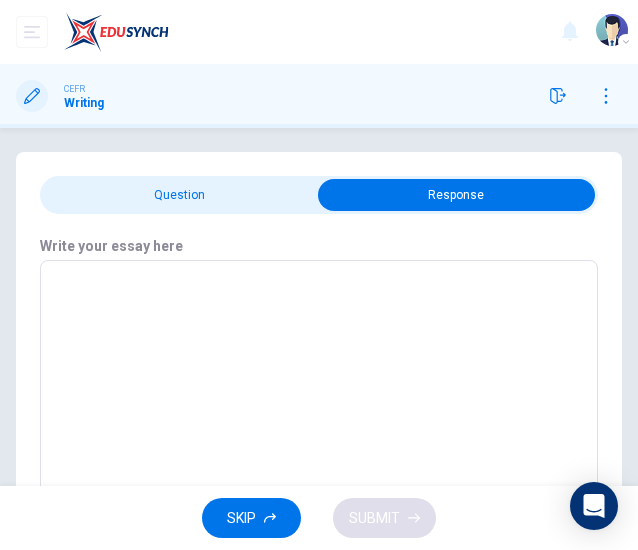 click at bounding box center [456, 195] 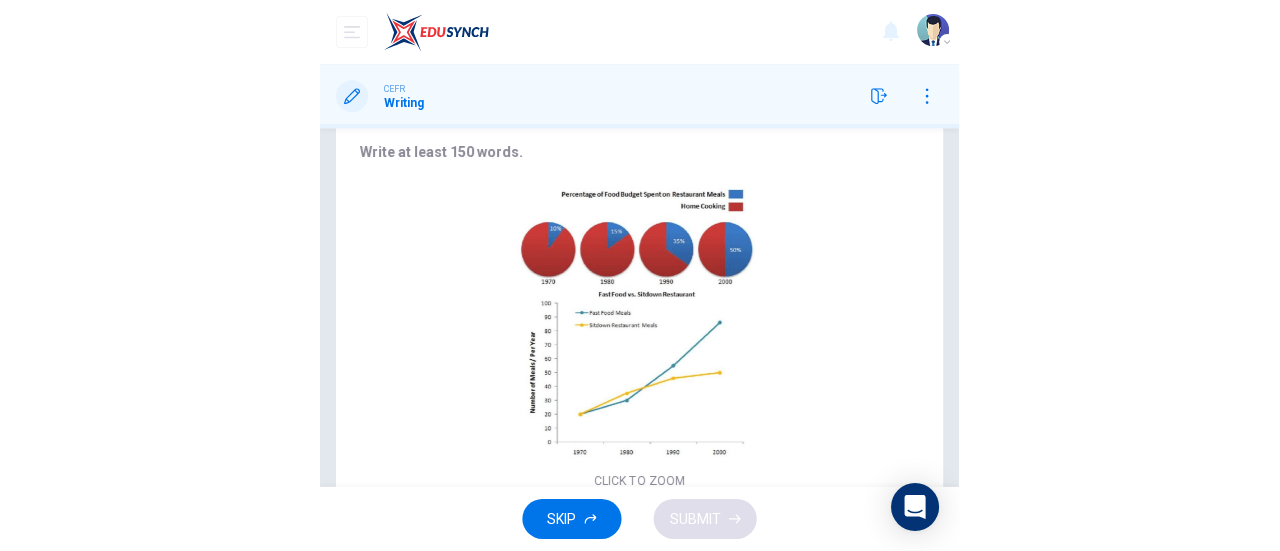 scroll, scrollTop: 307, scrollLeft: 0, axis: vertical 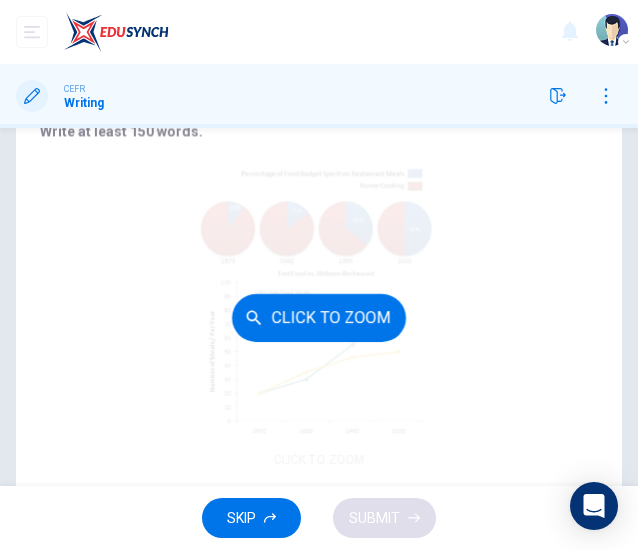 click on "Click to Zoom" at bounding box center (319, 318) 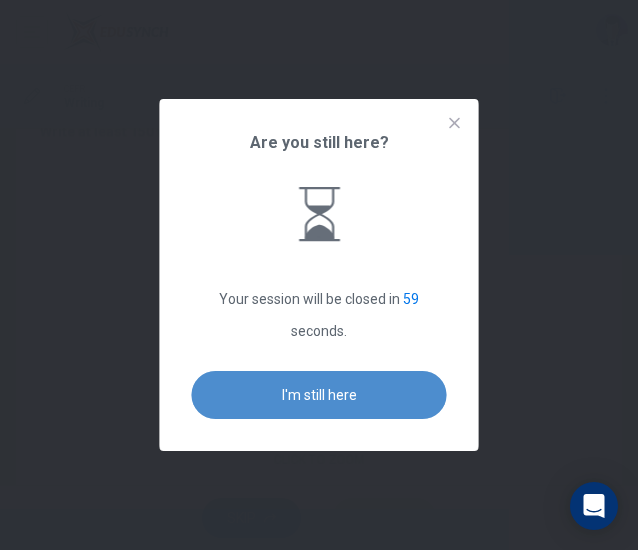 click on "I'm still here" at bounding box center (319, 395) 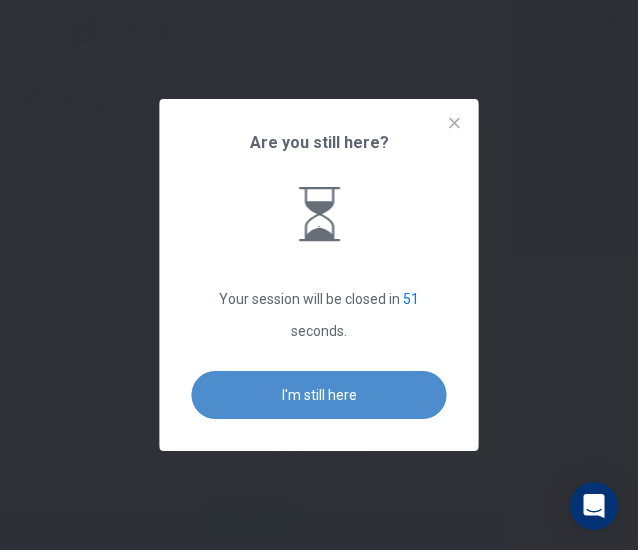 click on "I'm still here" at bounding box center [319, 395] 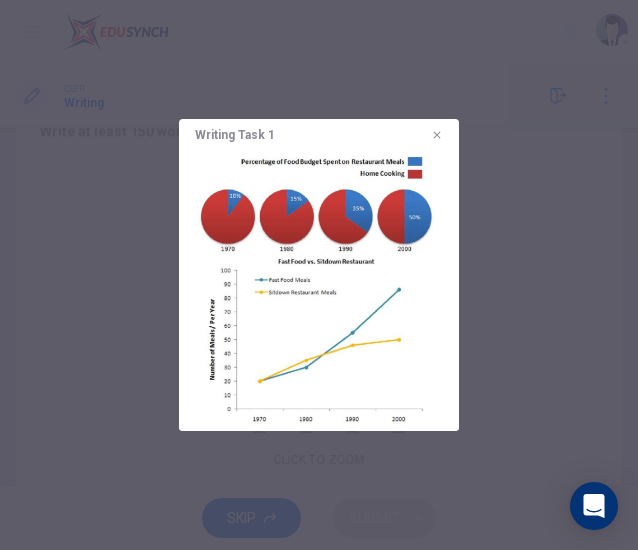 click at bounding box center [319, 275] 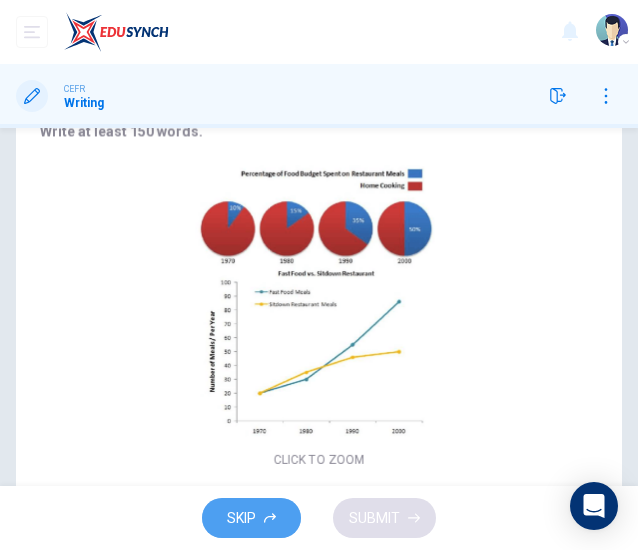 click on "SKIP" at bounding box center [251, 518] 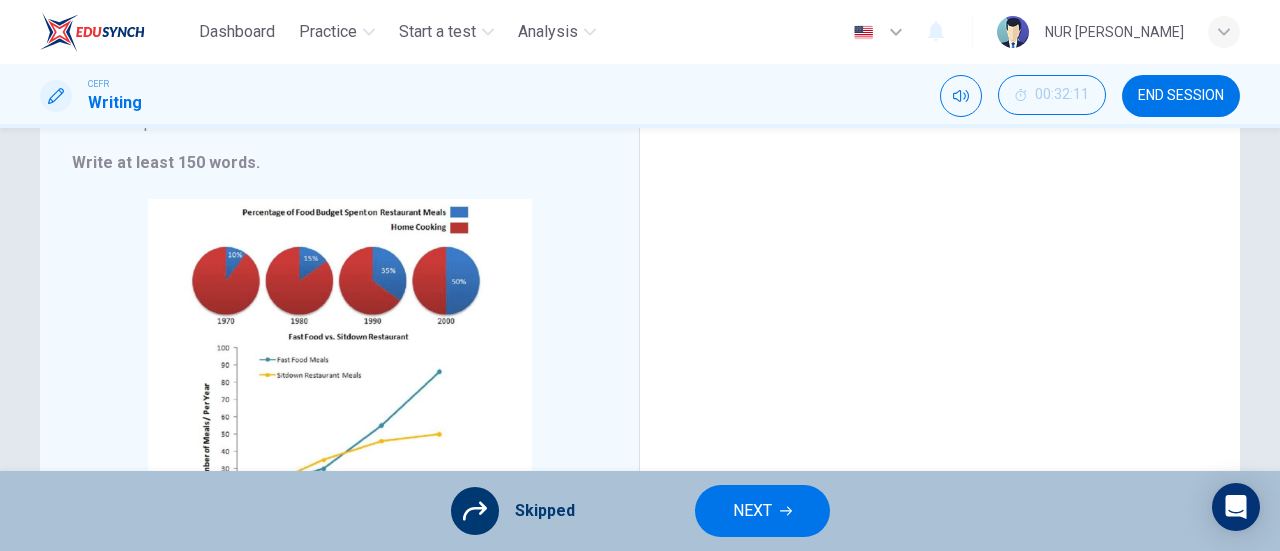 scroll, scrollTop: 326, scrollLeft: 0, axis: vertical 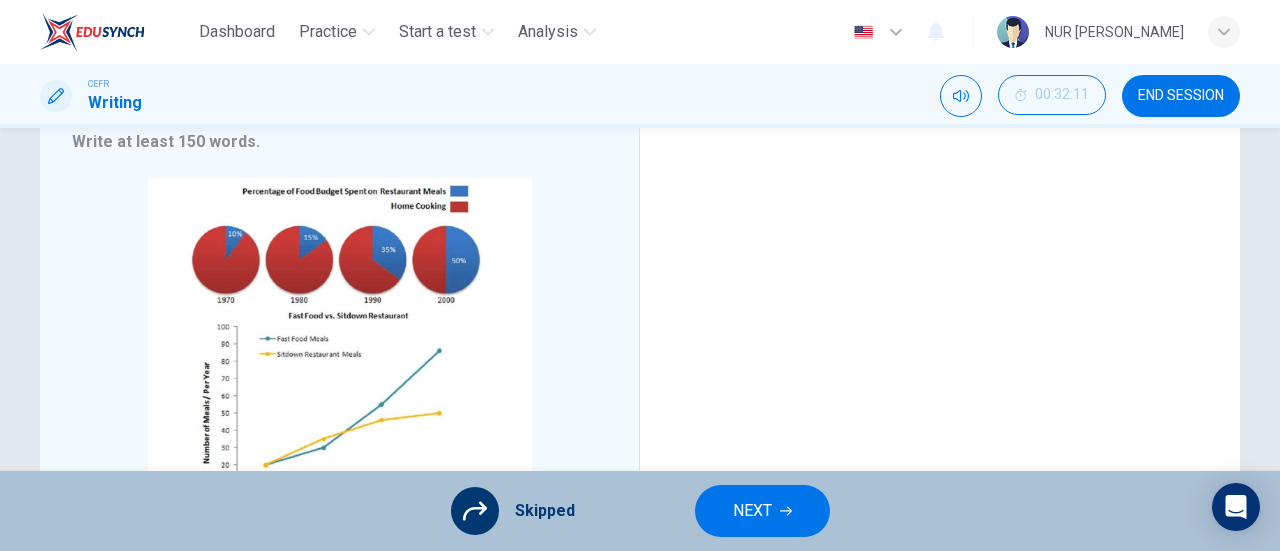click on "NEXT" at bounding box center (752, 511) 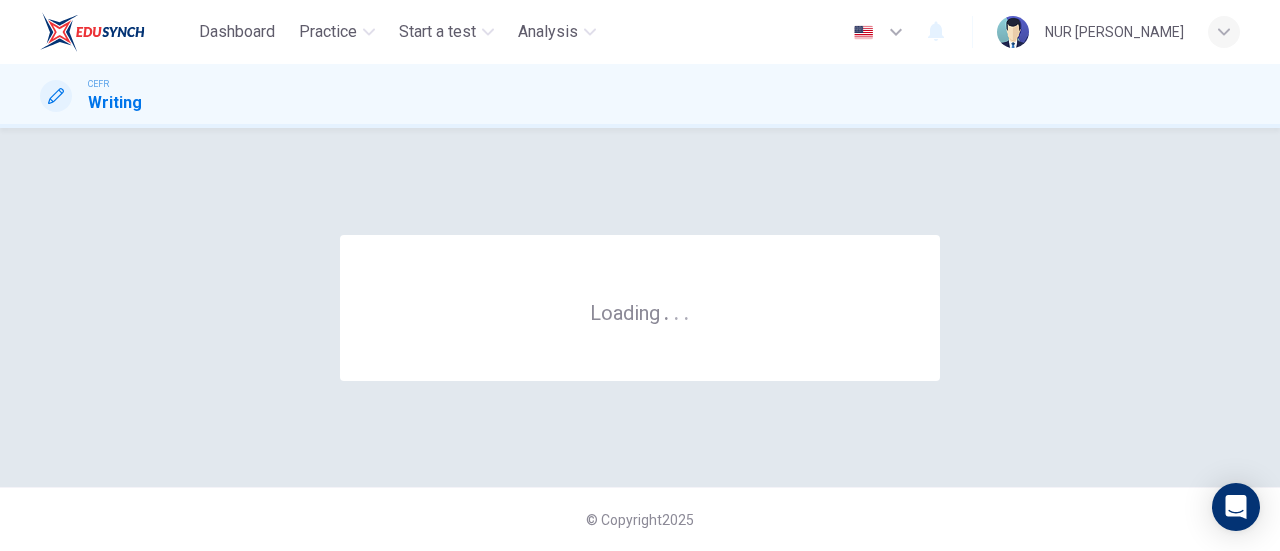 scroll, scrollTop: 0, scrollLeft: 0, axis: both 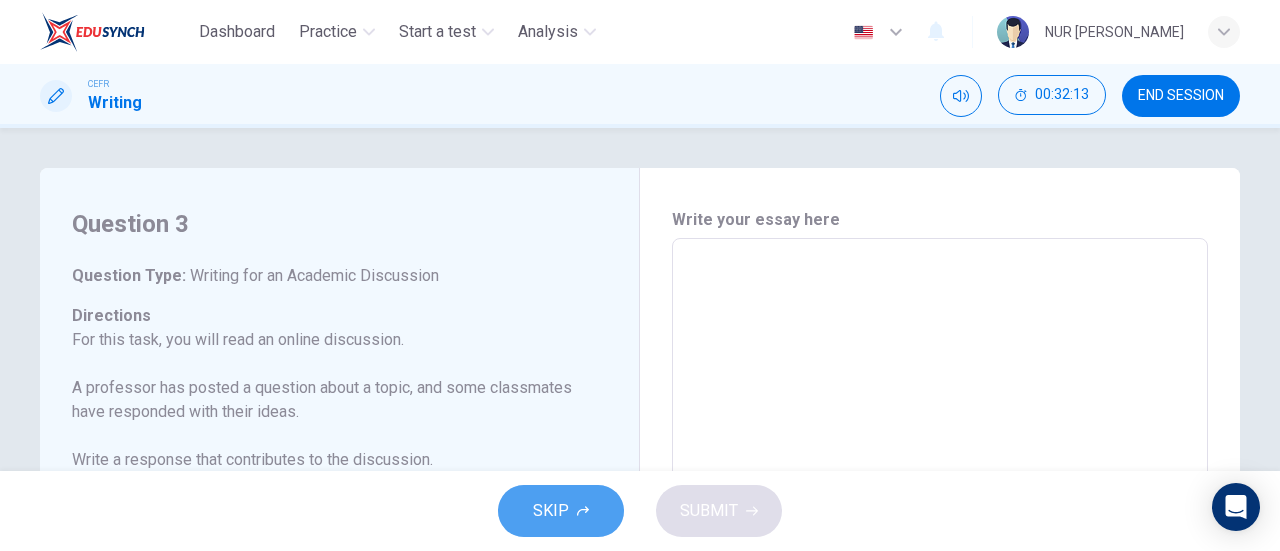 click on "SKIP" at bounding box center (561, 511) 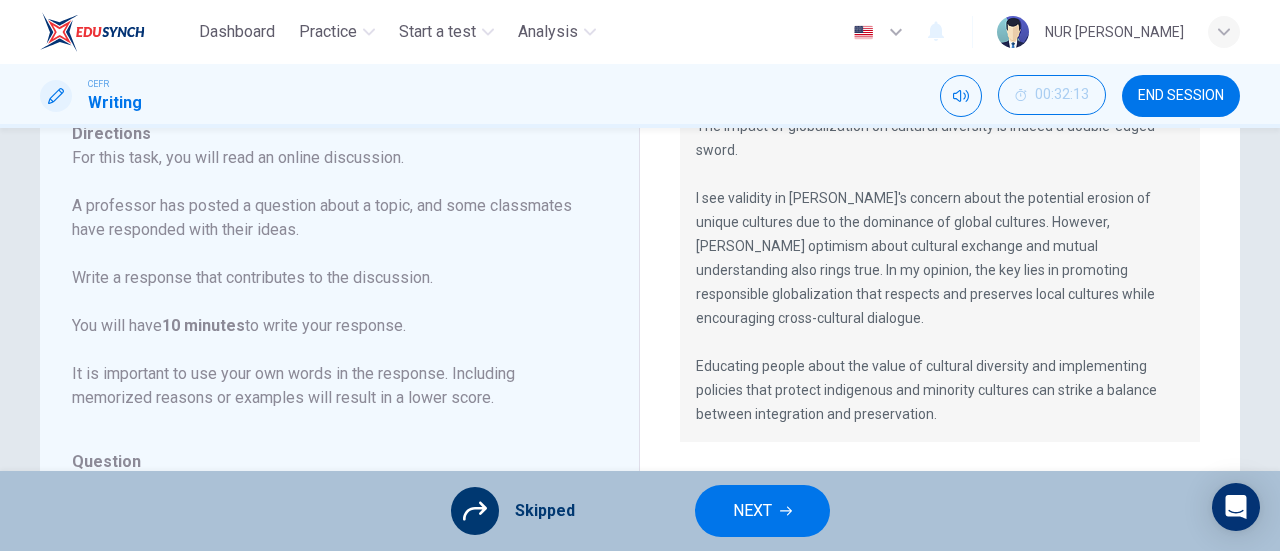 scroll, scrollTop: 195, scrollLeft: 0, axis: vertical 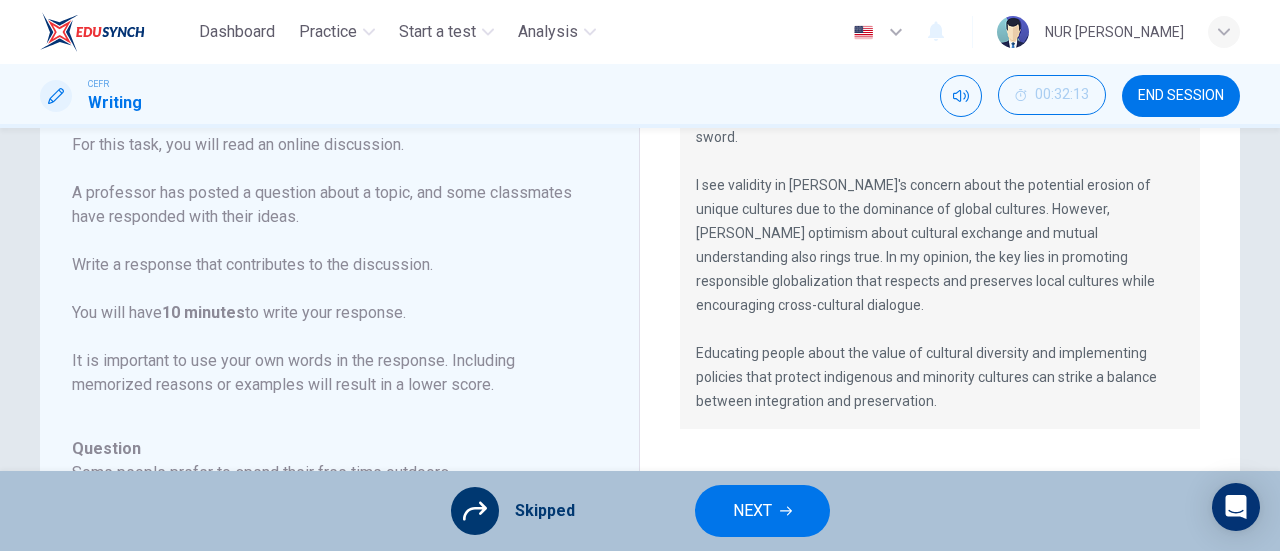 click on "NEXT" at bounding box center [752, 511] 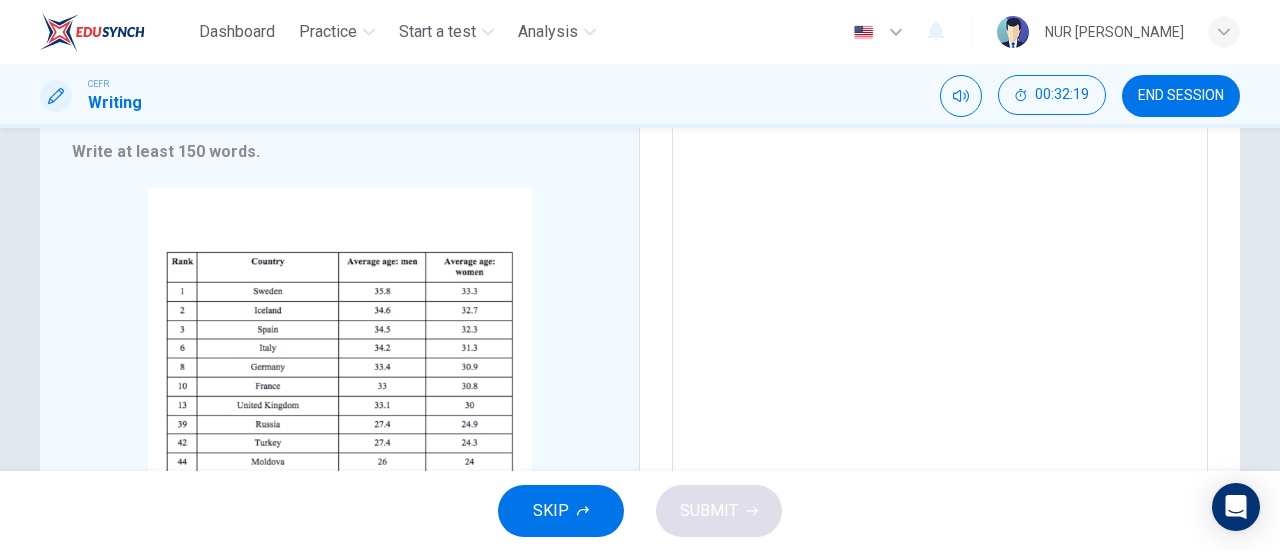scroll, scrollTop: 322, scrollLeft: 0, axis: vertical 